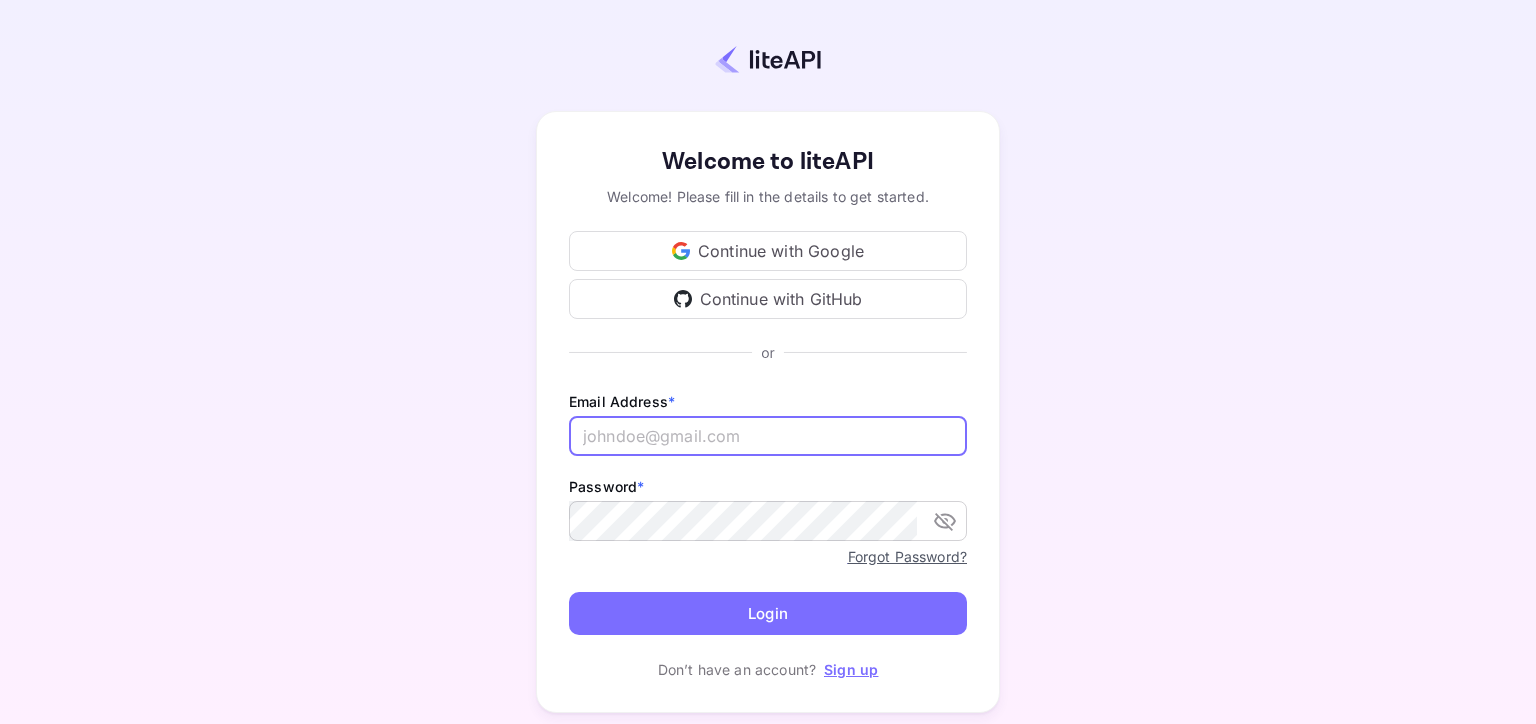 scroll, scrollTop: 0, scrollLeft: 0, axis: both 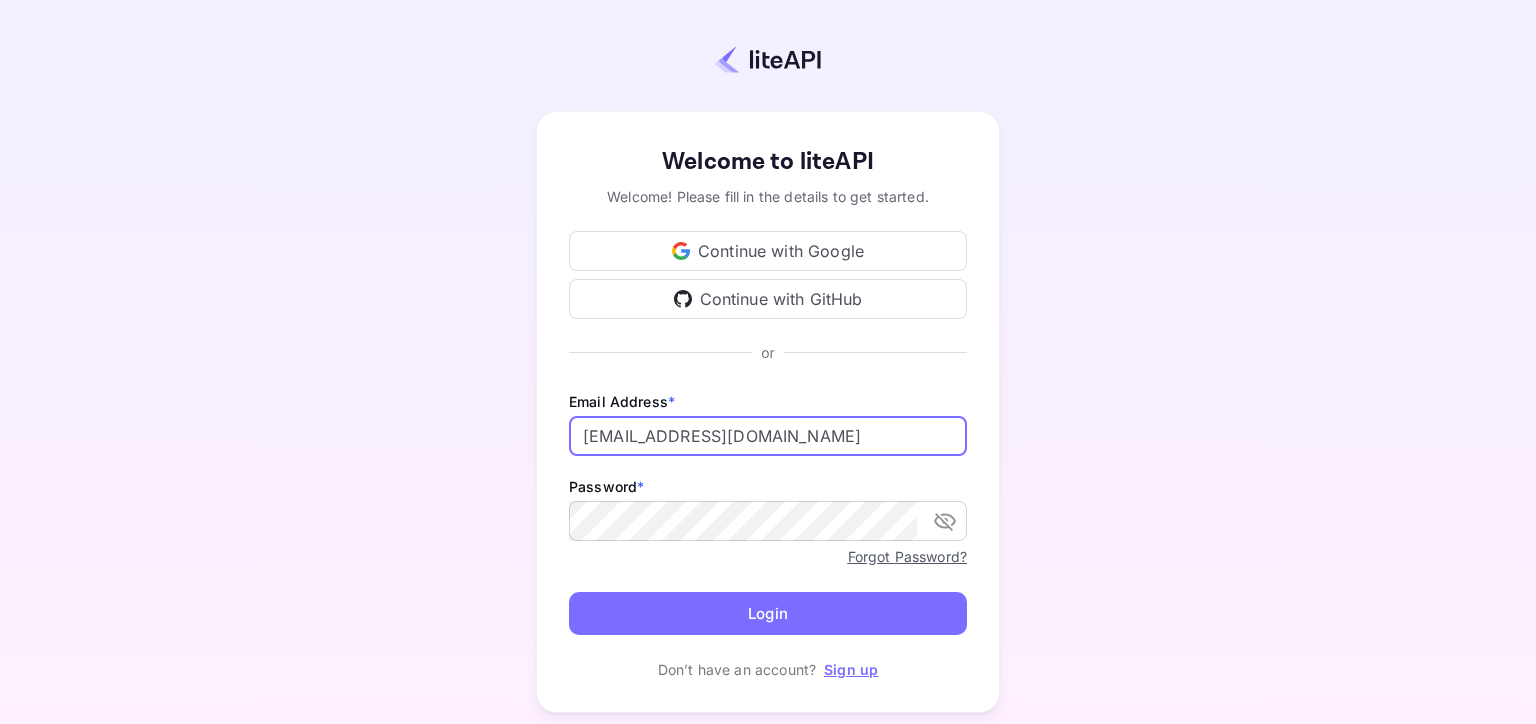 click on "Login" at bounding box center (768, 613) 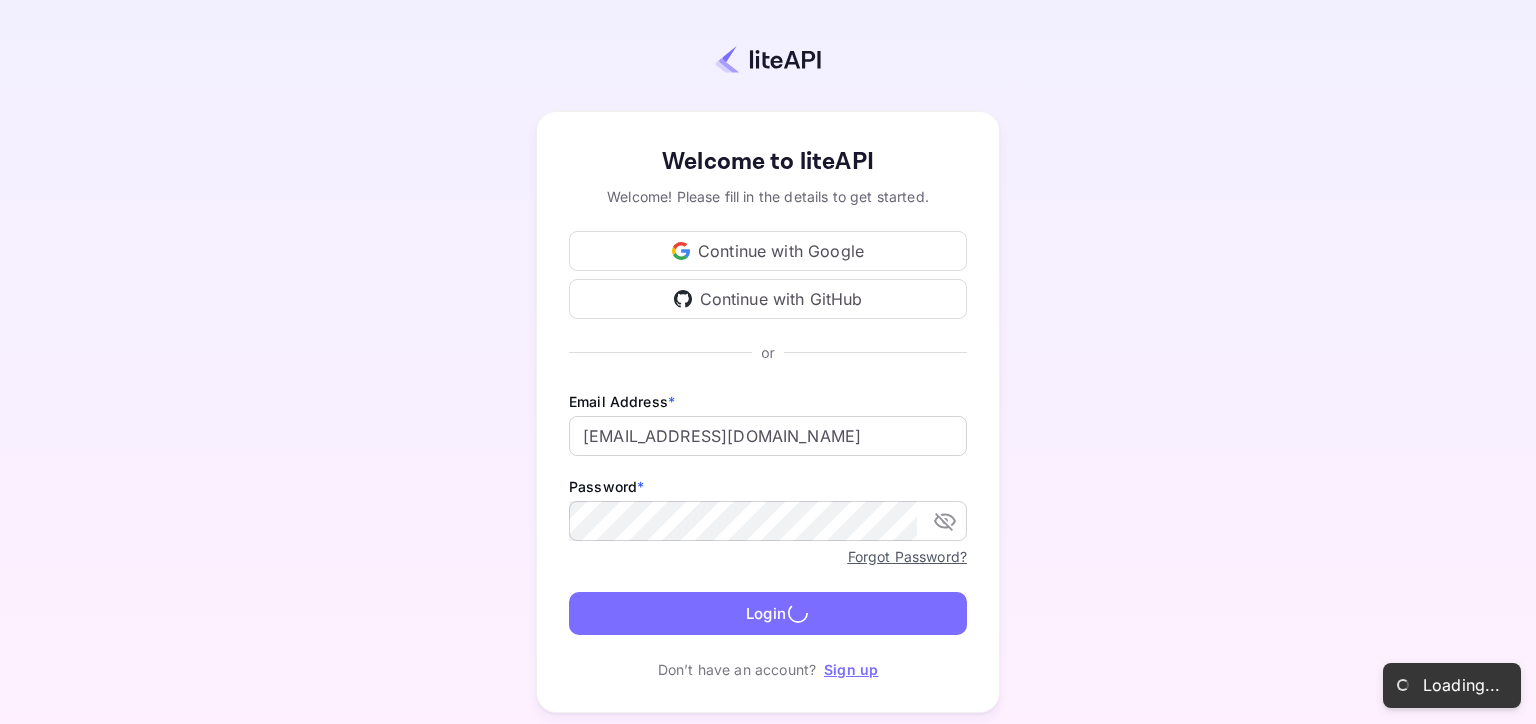 scroll, scrollTop: 0, scrollLeft: 0, axis: both 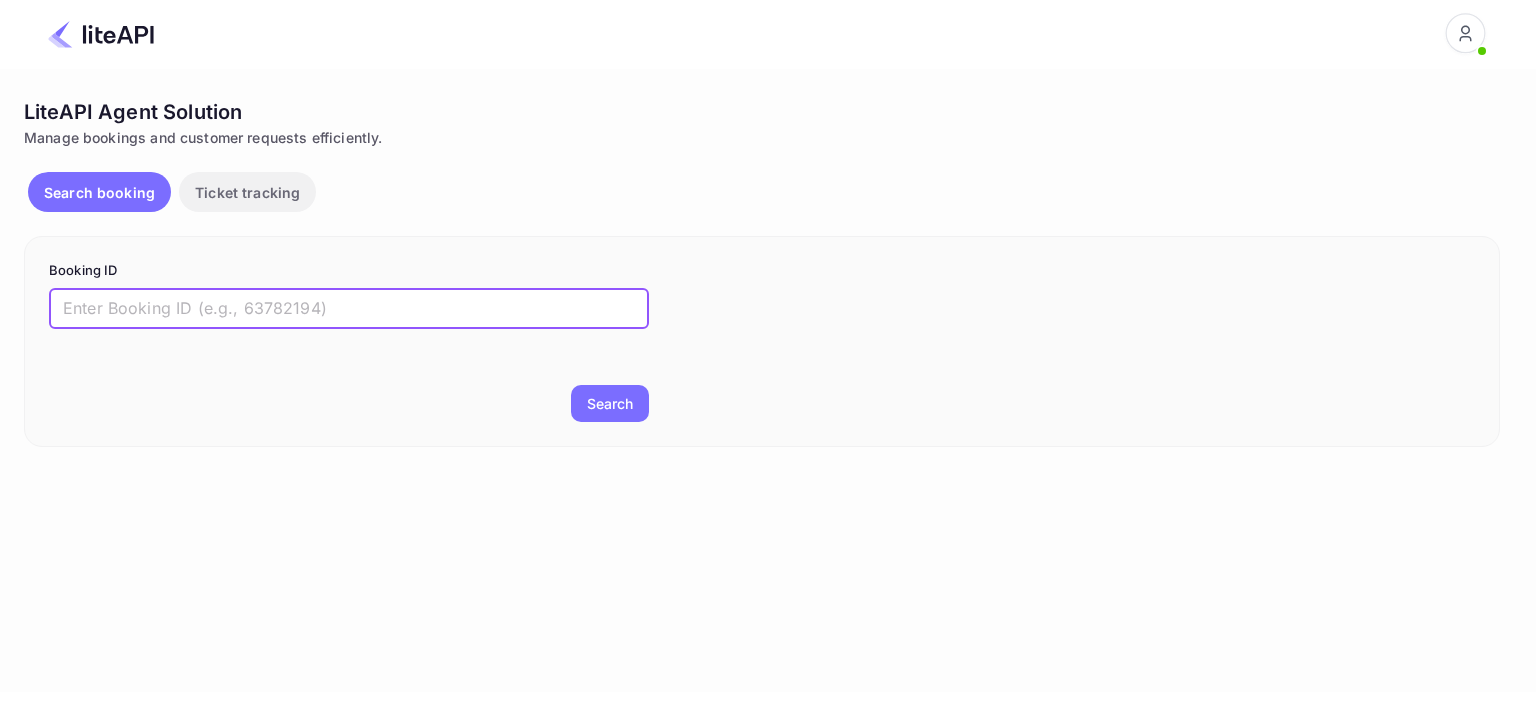 click at bounding box center (349, 309) 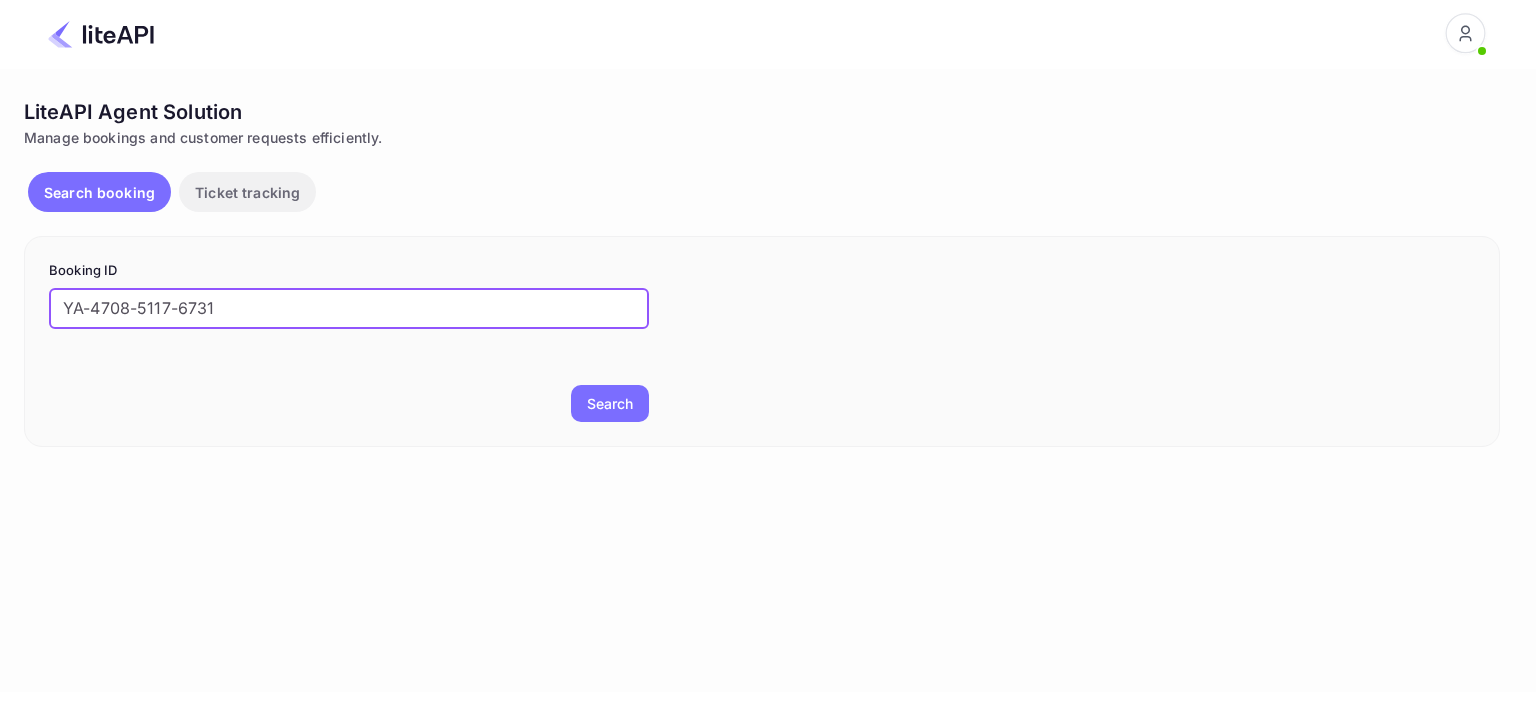 type on "YA-4708-5117-6731" 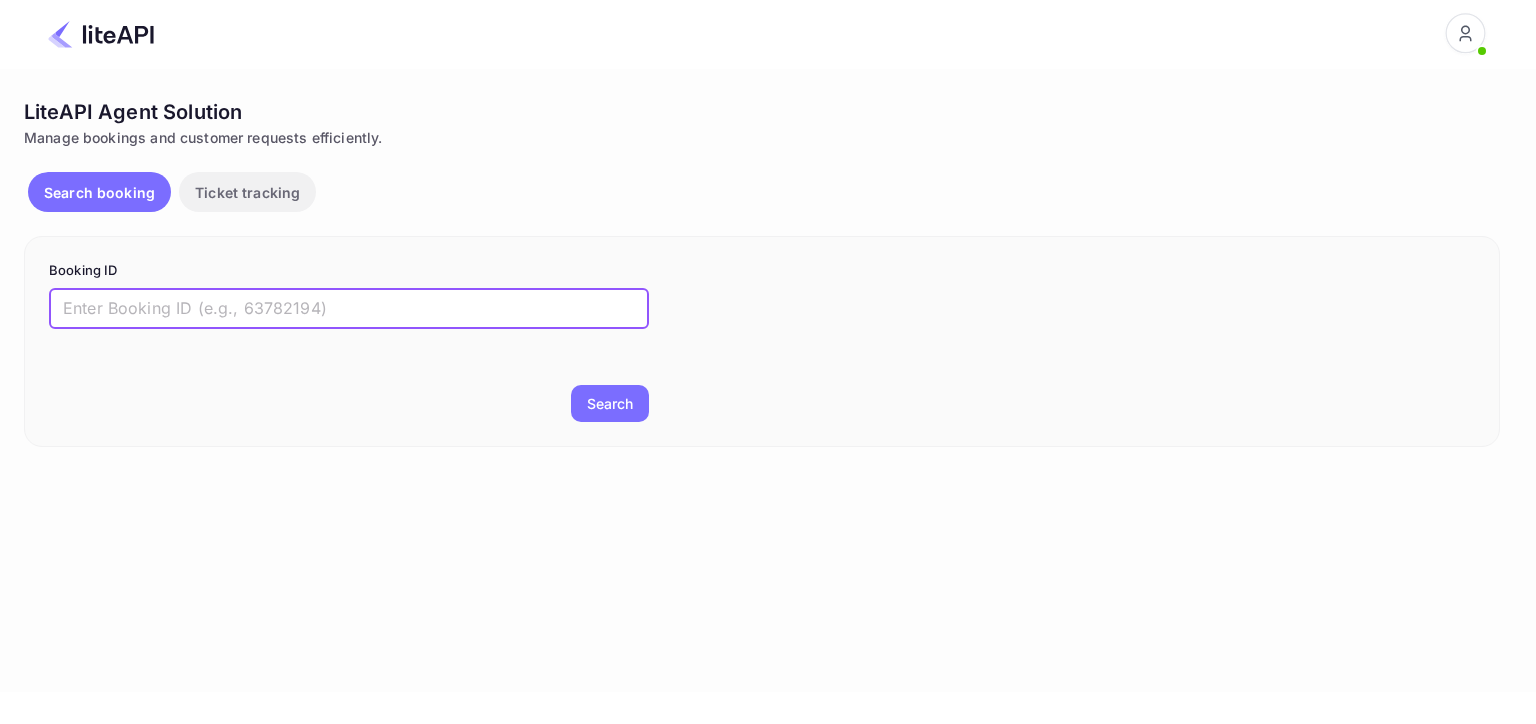 paste on "8193343" 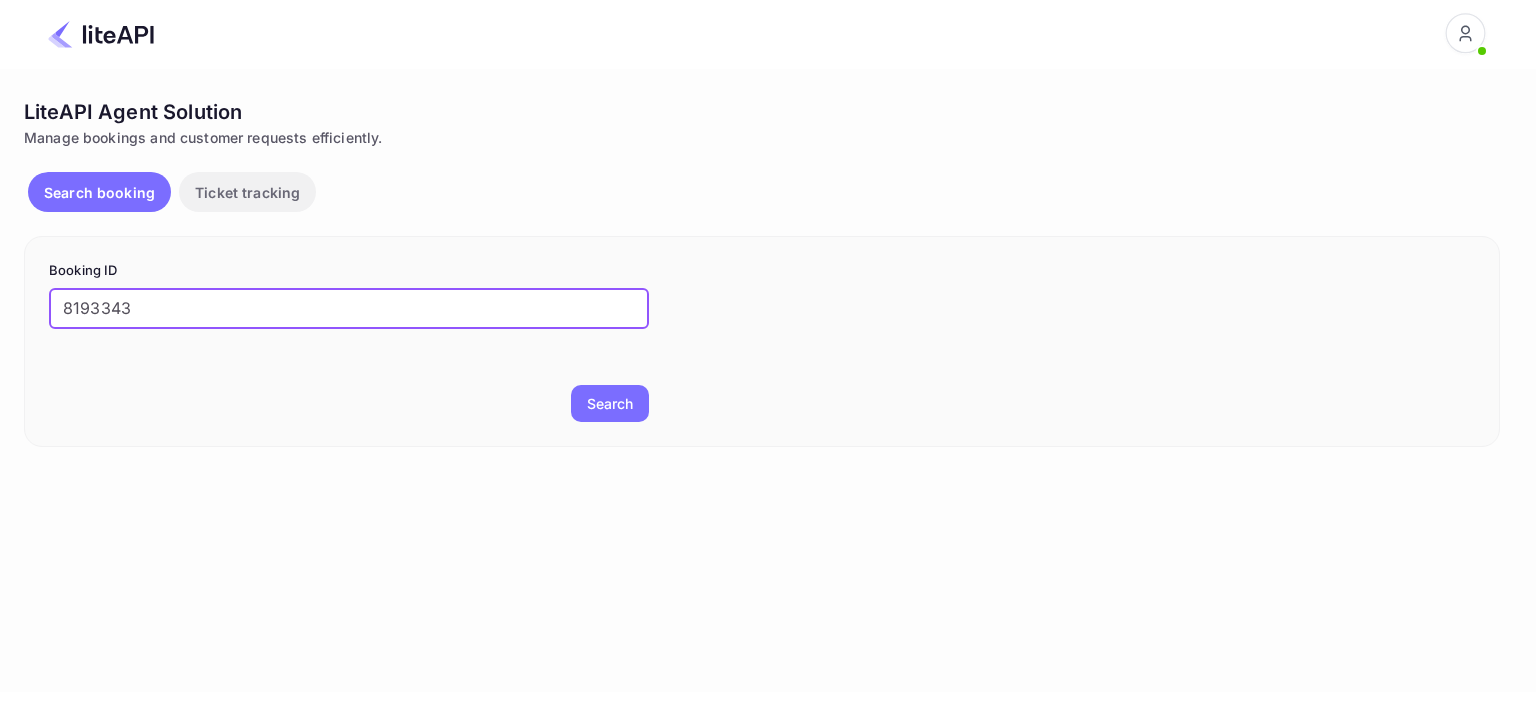 type on "8193343" 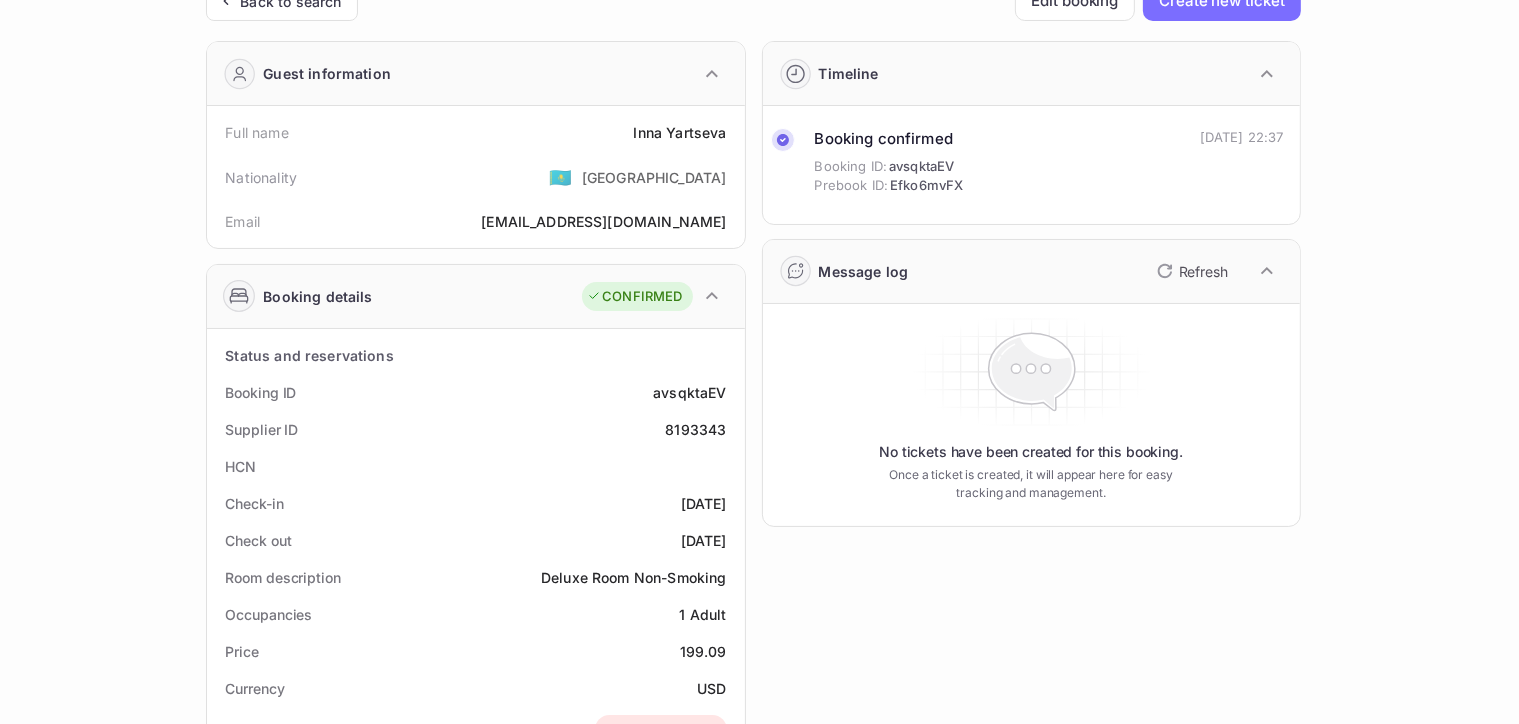 scroll, scrollTop: 200, scrollLeft: 0, axis: vertical 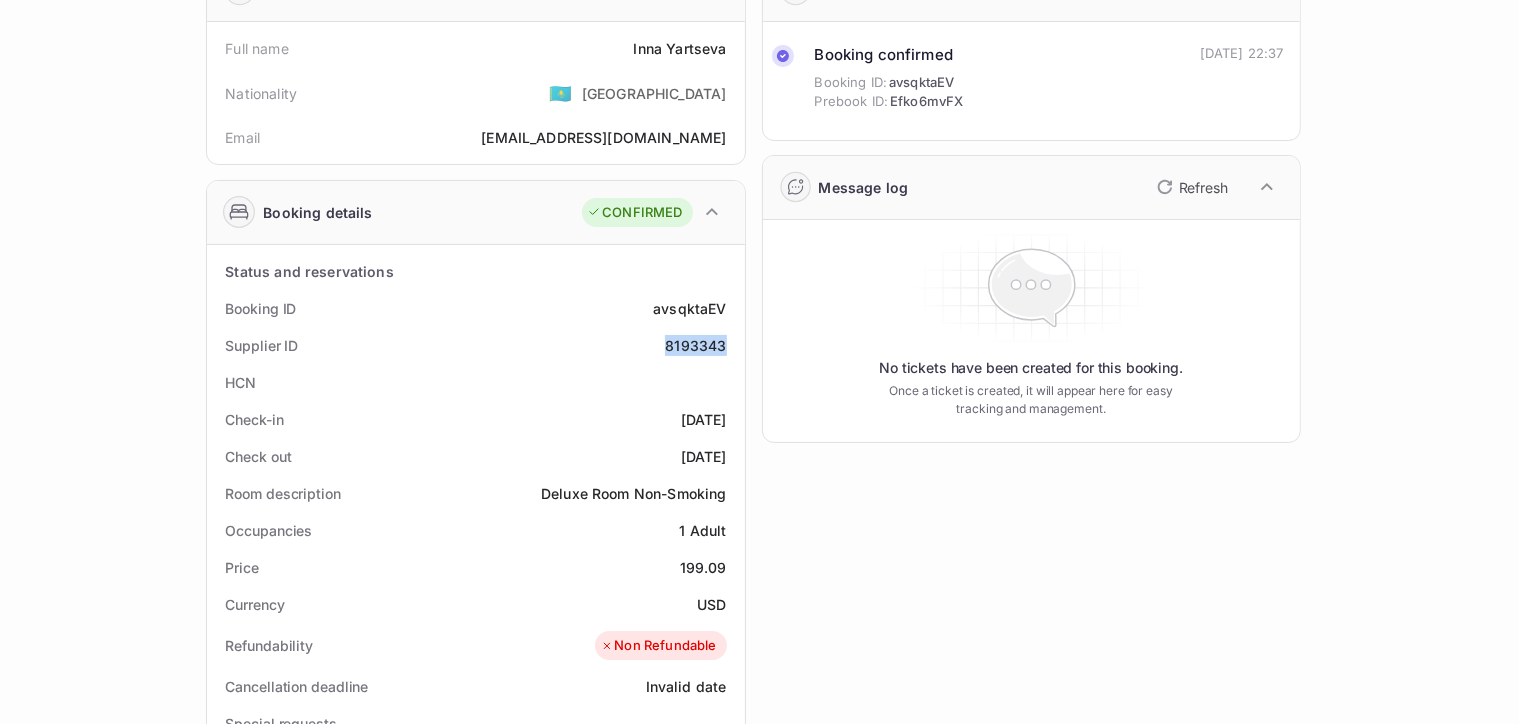 drag, startPoint x: 669, startPoint y: 346, endPoint x: 729, endPoint y: 349, distance: 60.074955 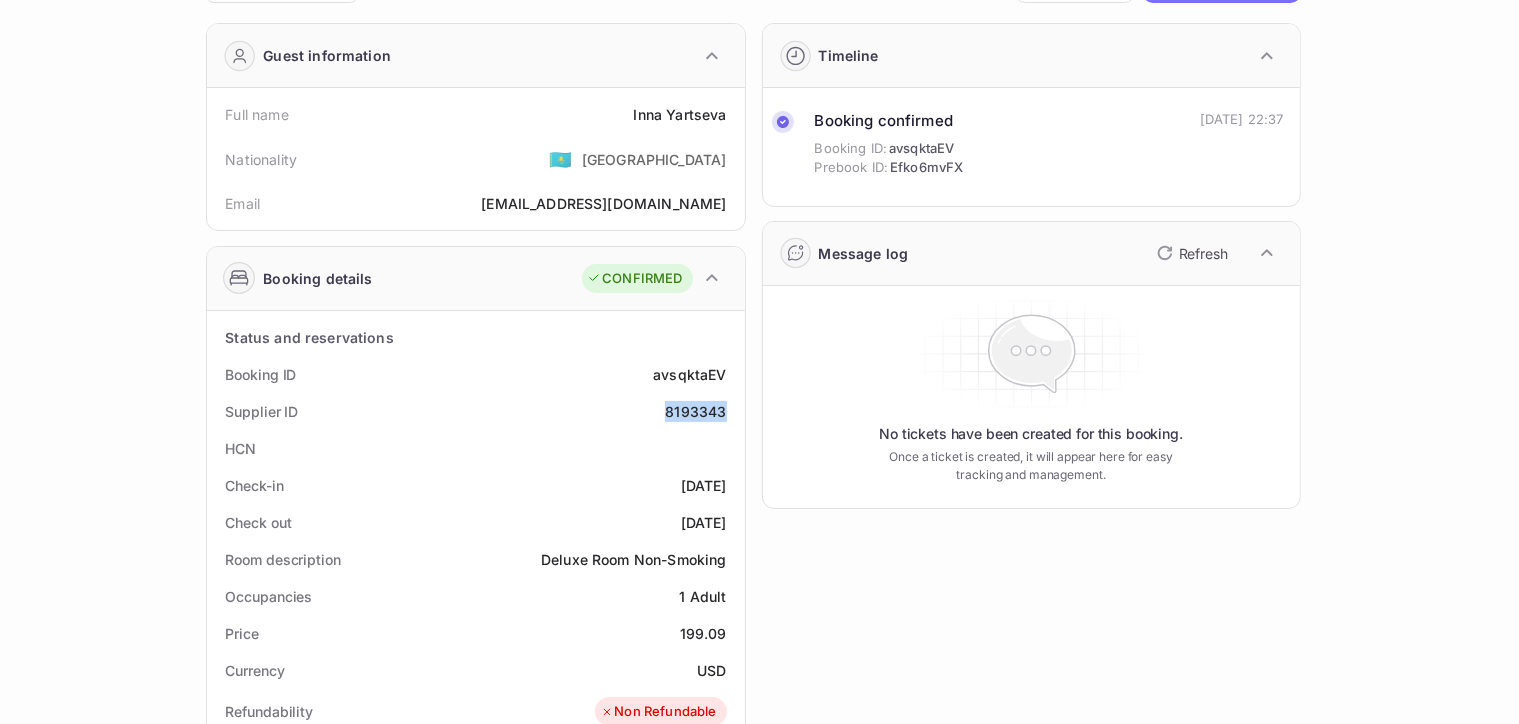 scroll, scrollTop: 100, scrollLeft: 0, axis: vertical 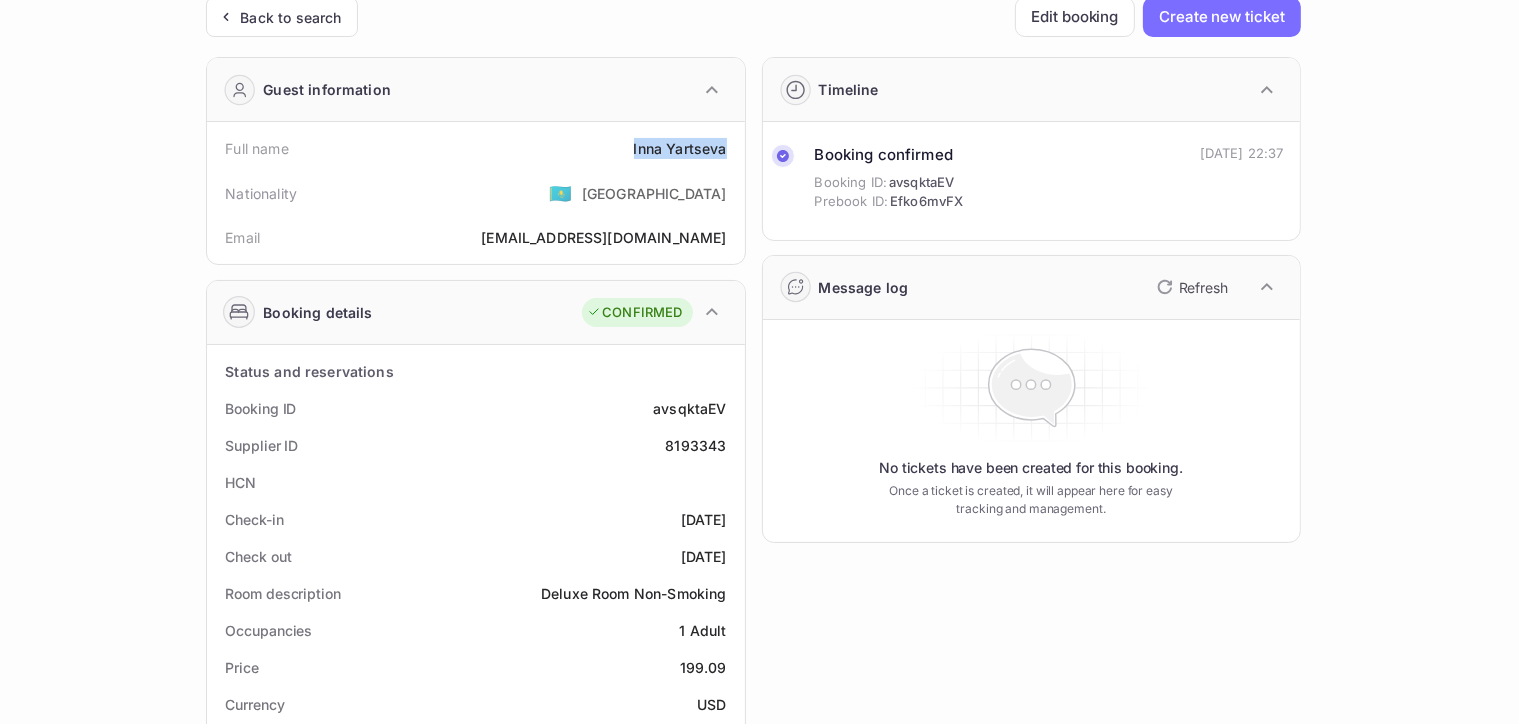 drag, startPoint x: 627, startPoint y: 138, endPoint x: 738, endPoint y: 161, distance: 113.35784 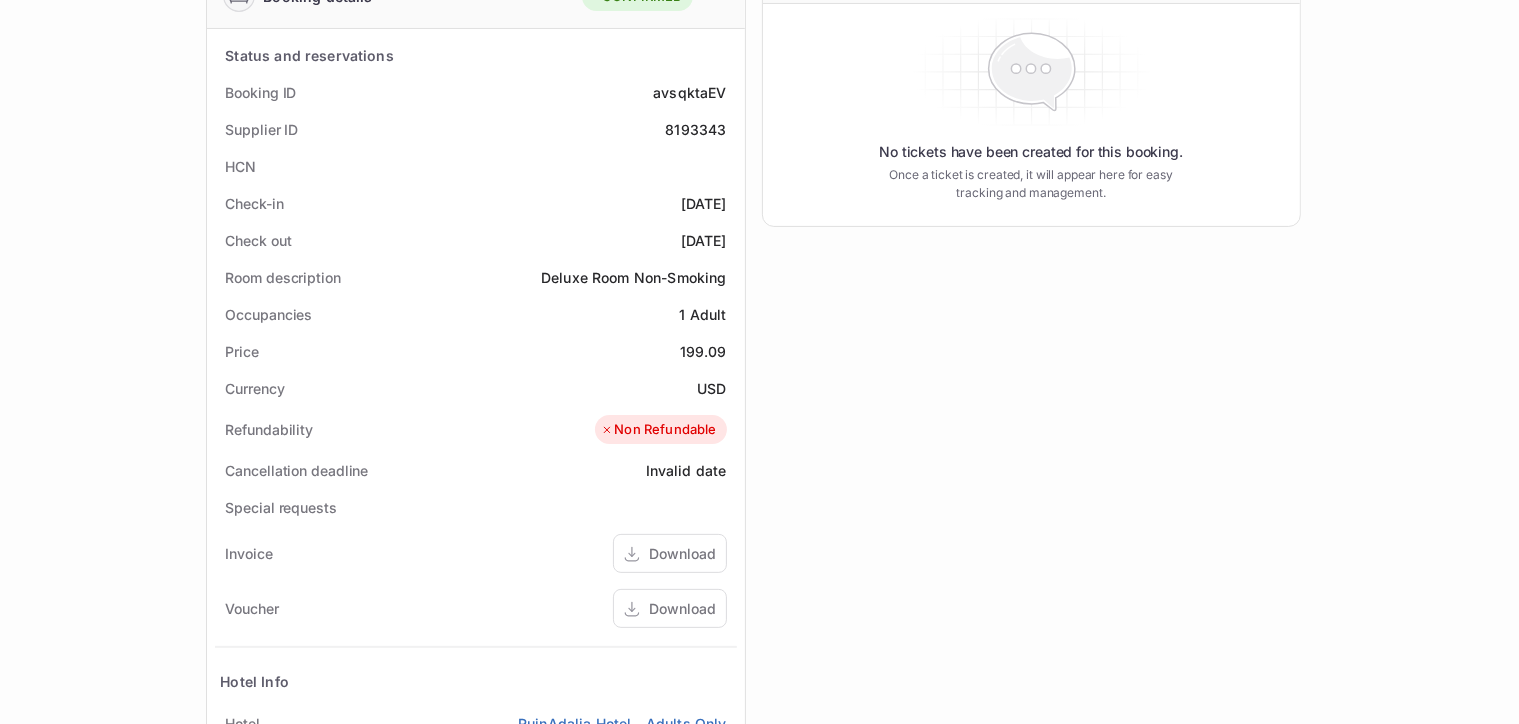 scroll, scrollTop: 381, scrollLeft: 0, axis: vertical 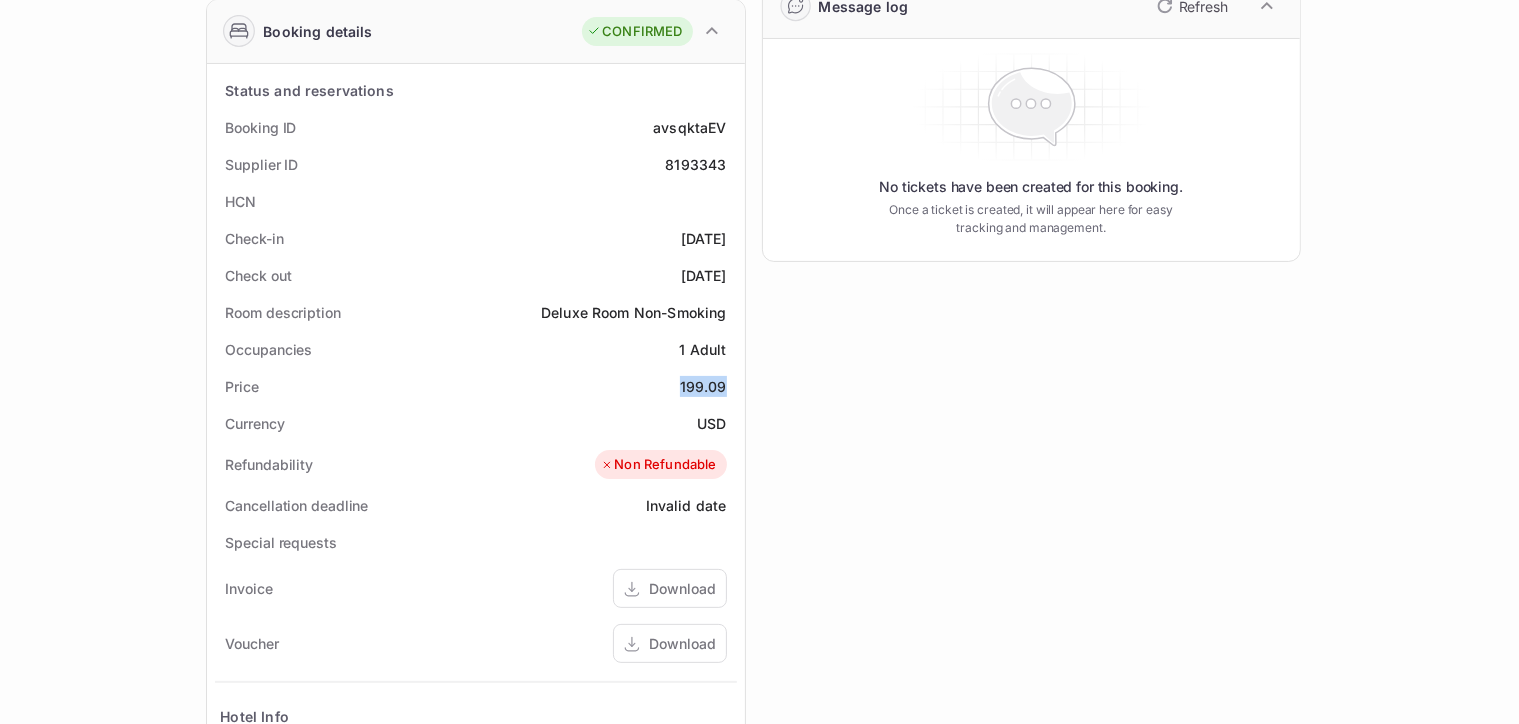 drag, startPoint x: 676, startPoint y: 380, endPoint x: 742, endPoint y: 393, distance: 67.26812 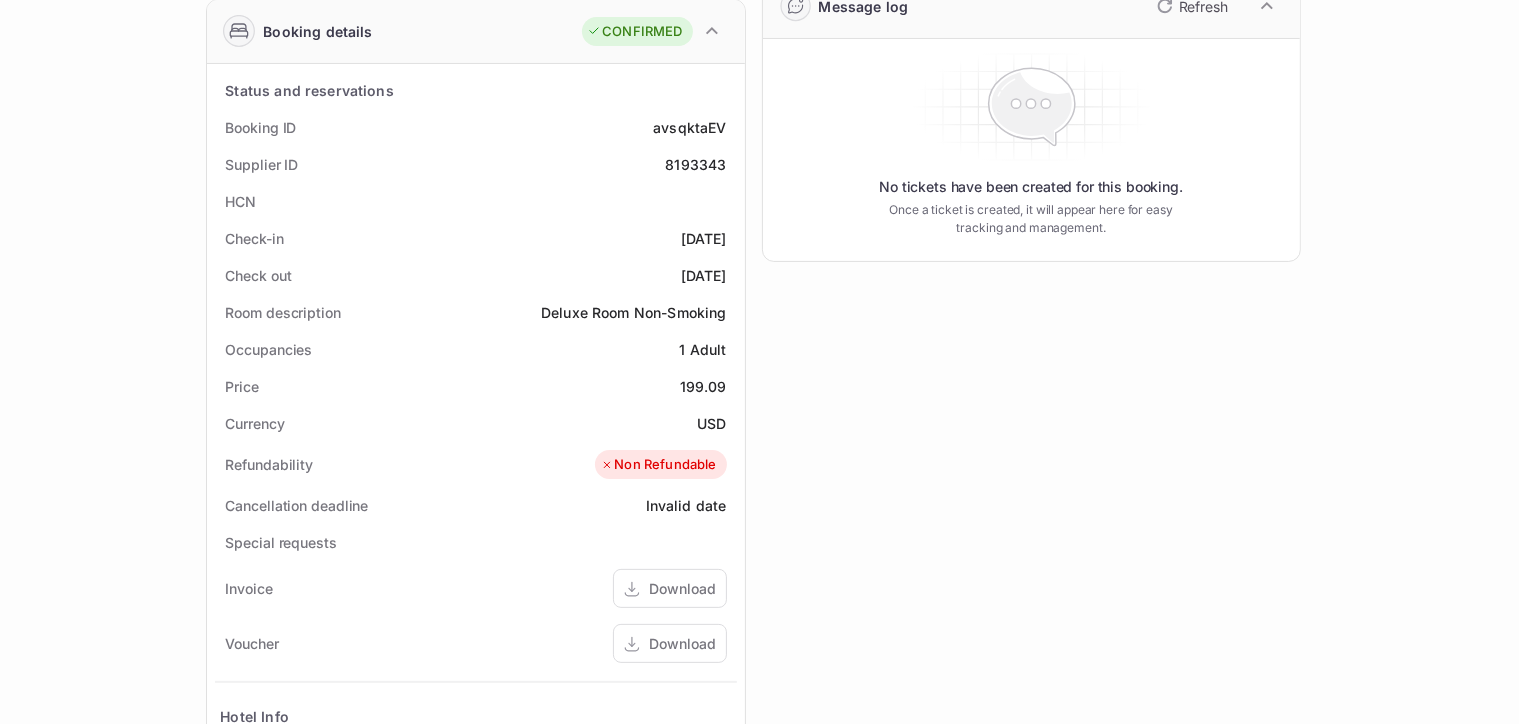 click on "USD" at bounding box center (711, 423) 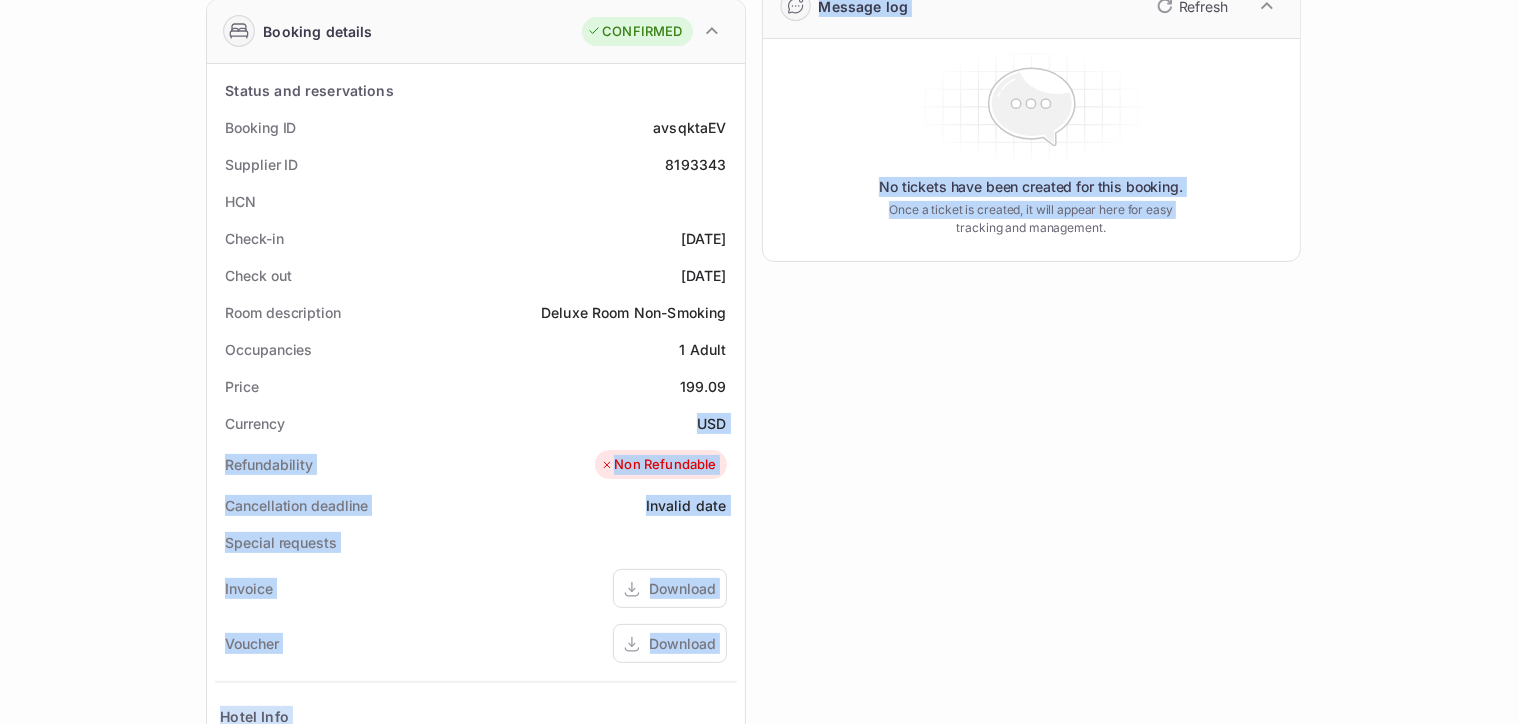 drag, startPoint x: 693, startPoint y: 420, endPoint x: 745, endPoint y: 428, distance: 52.611786 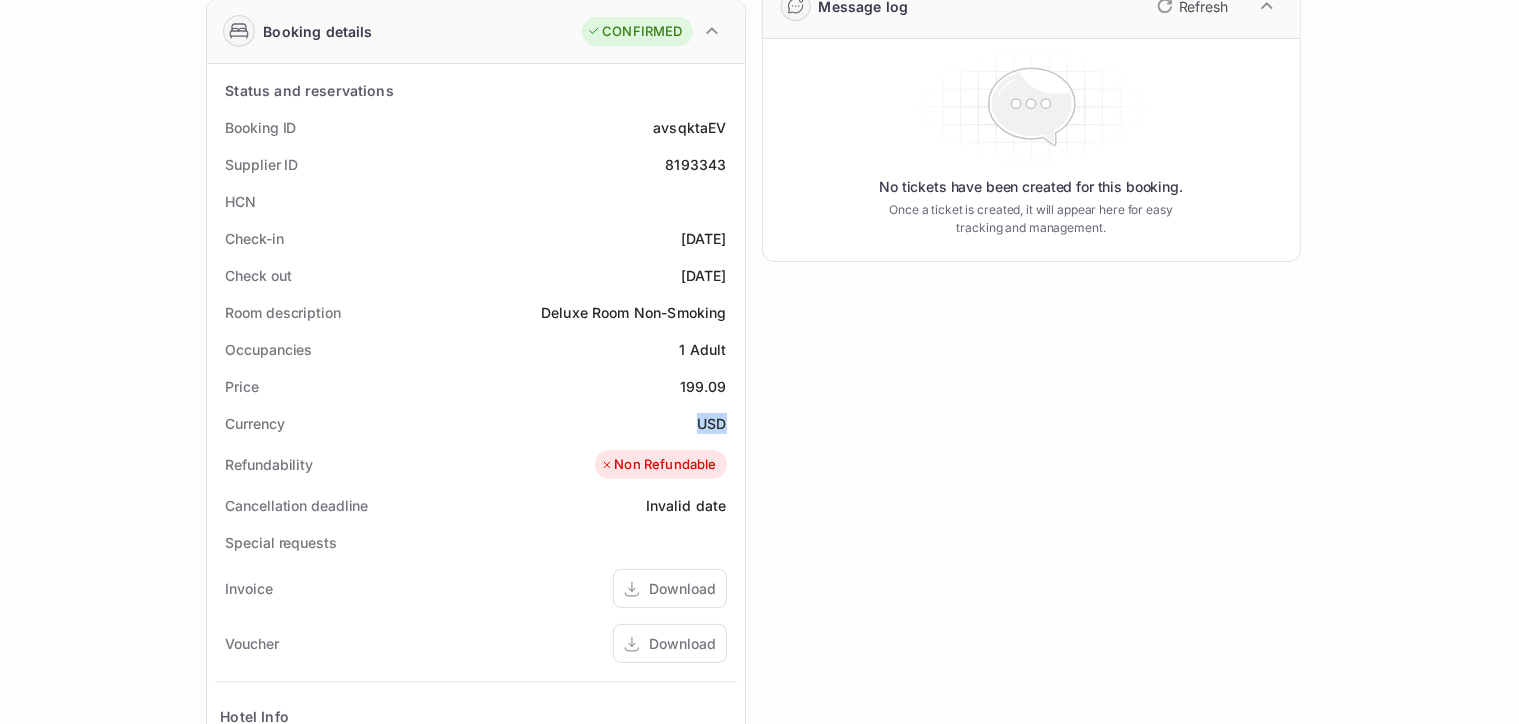 drag, startPoint x: 730, startPoint y: 421, endPoint x: 700, endPoint y: 425, distance: 30.265491 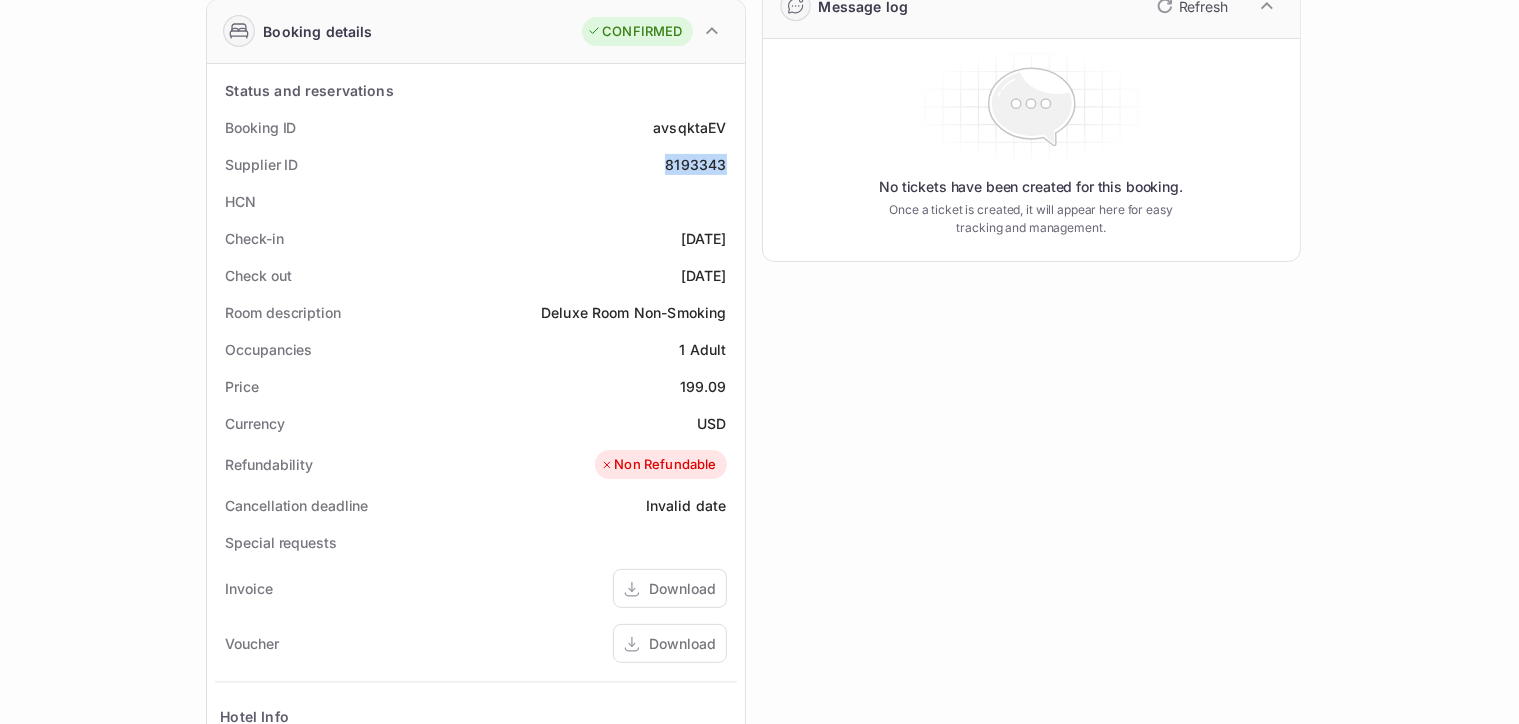 drag, startPoint x: 670, startPoint y: 162, endPoint x: 728, endPoint y: 159, distance: 58.077534 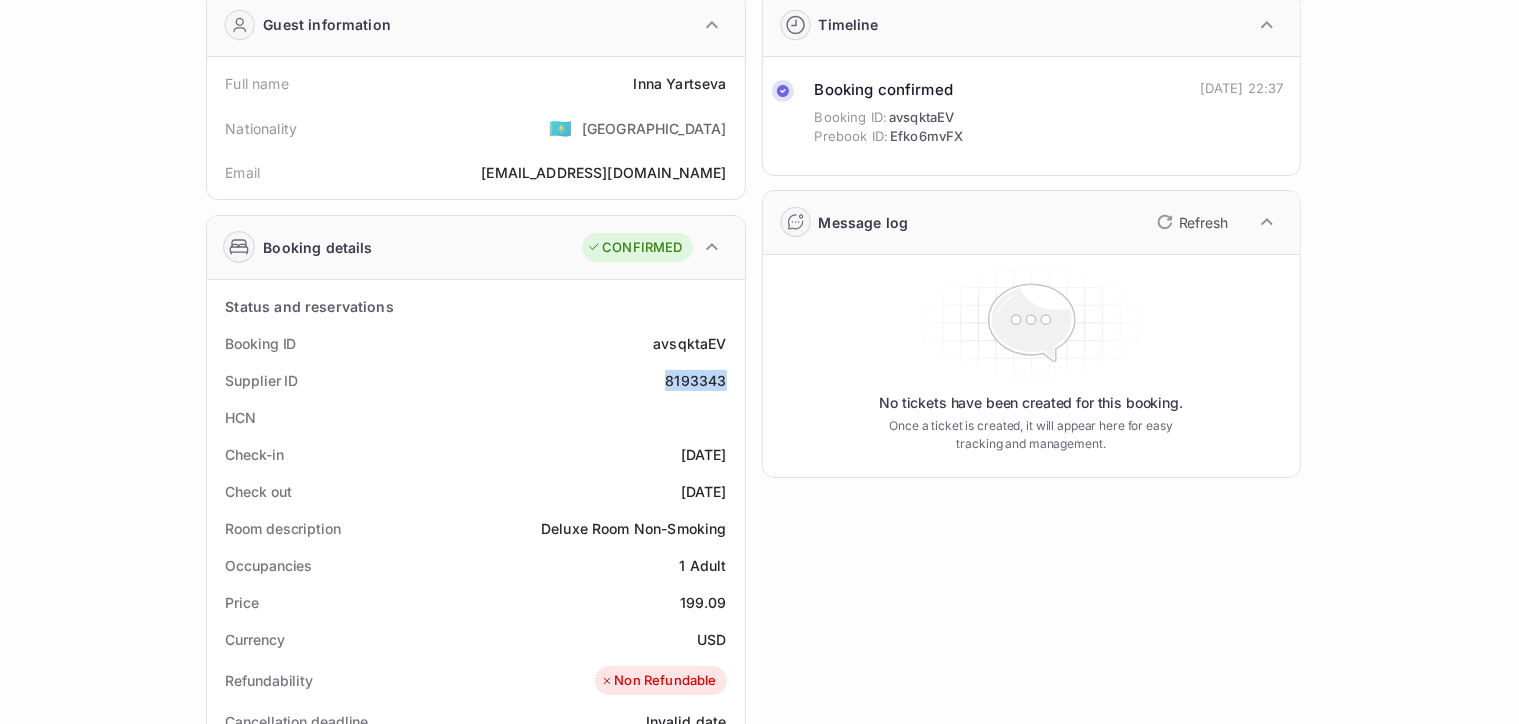 scroll, scrollTop: 200, scrollLeft: 0, axis: vertical 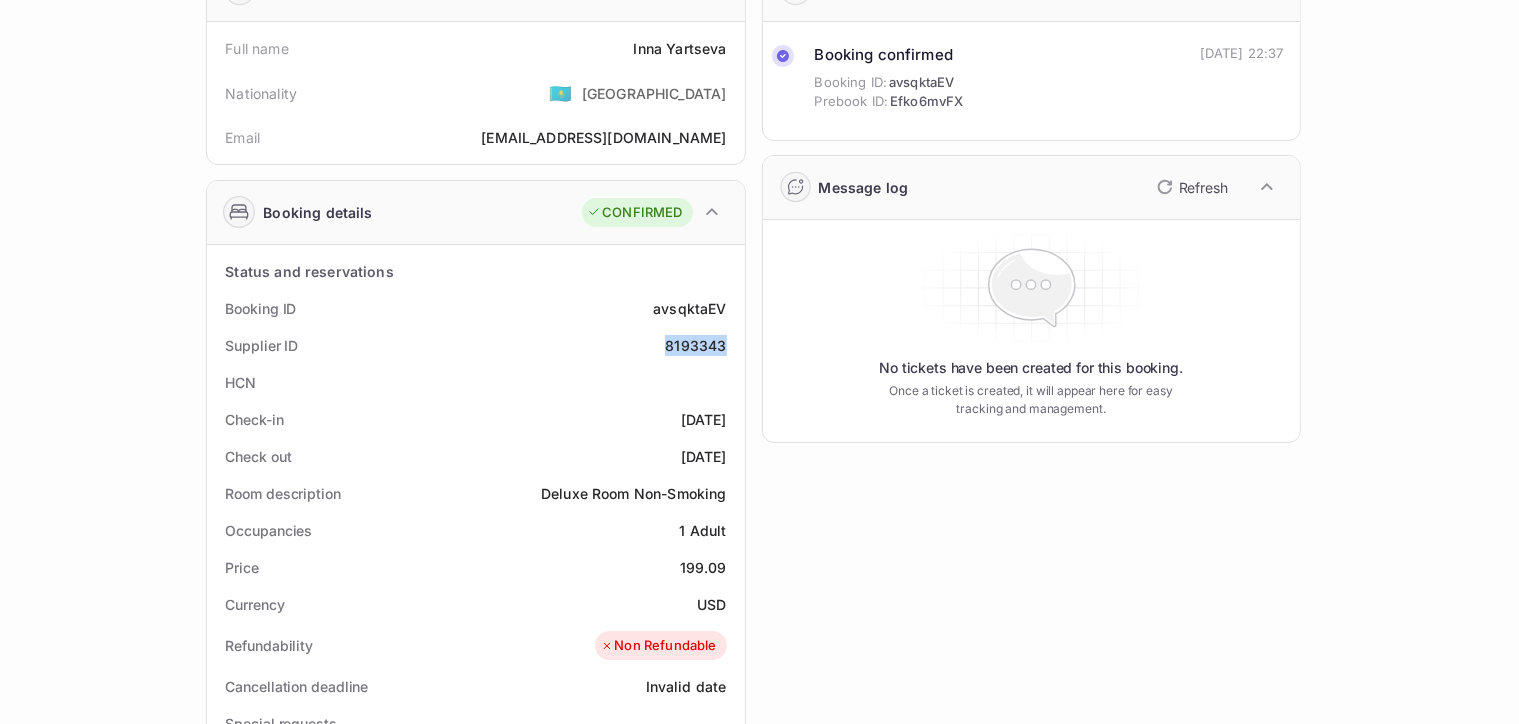 click on "Supplier ID 8193343" at bounding box center (475, 345) 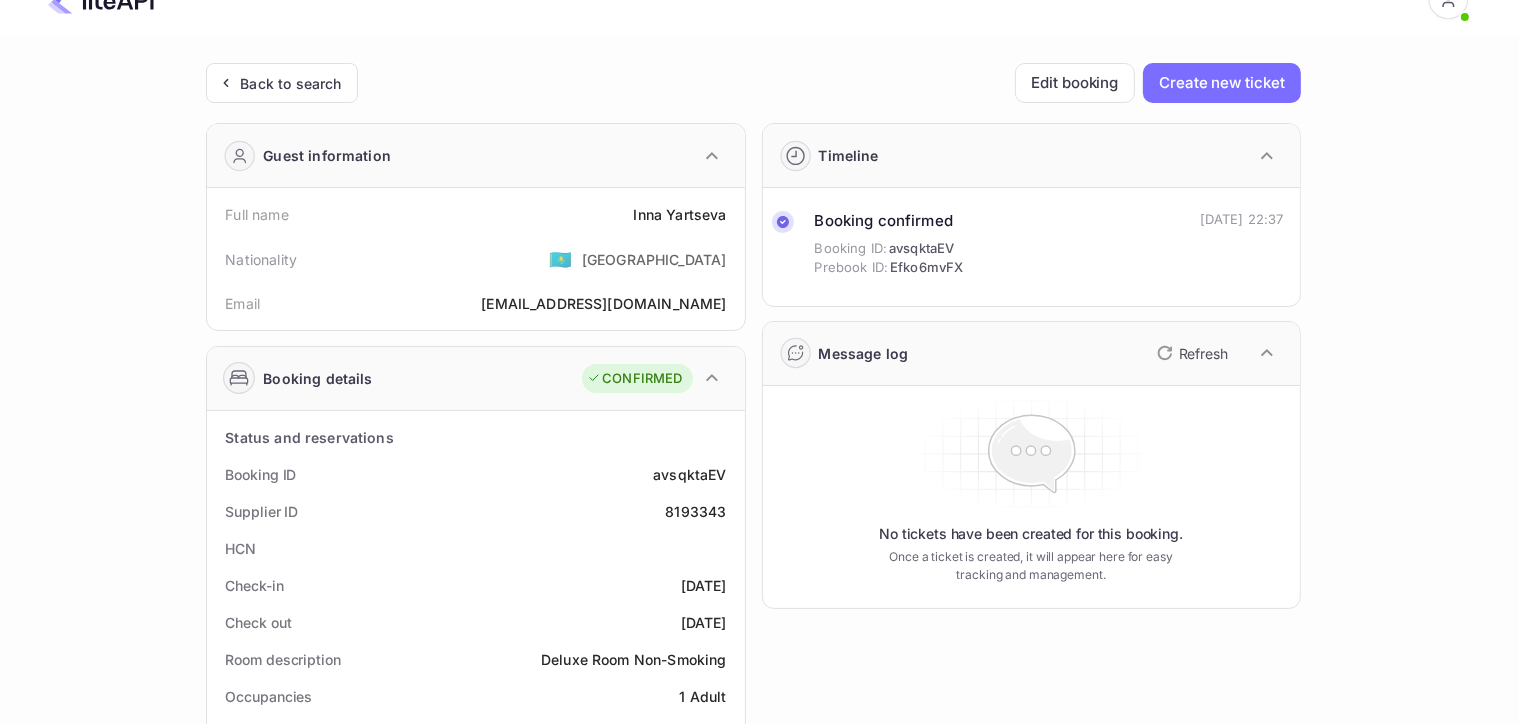 scroll, scrollTop: 0, scrollLeft: 0, axis: both 